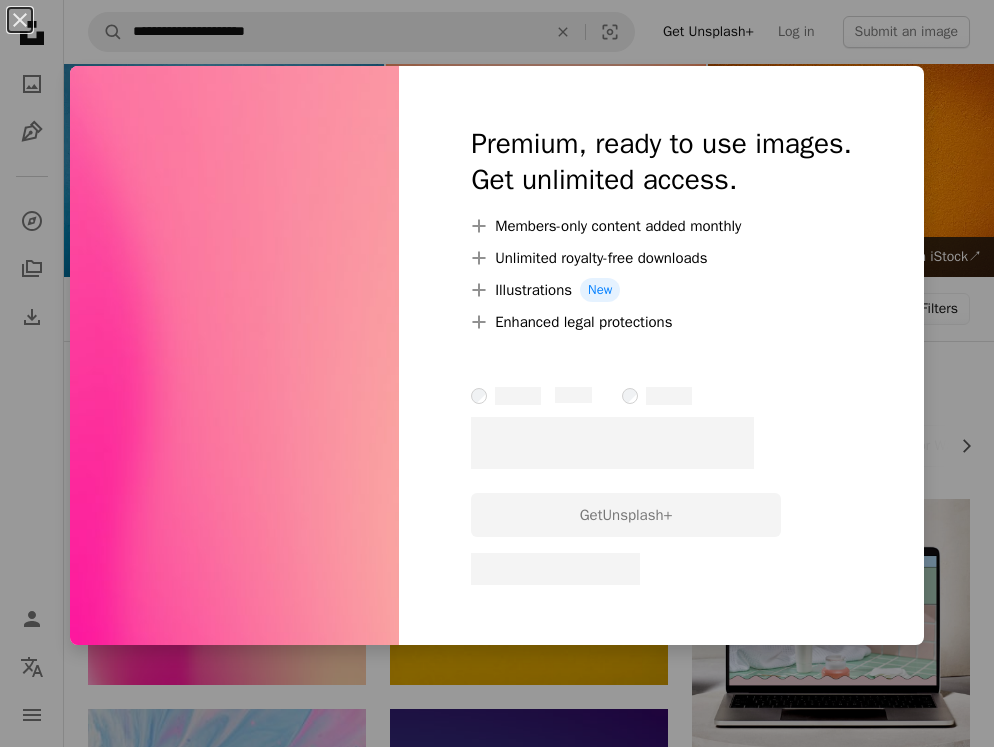 scroll, scrollTop: 314, scrollLeft: 0, axis: vertical 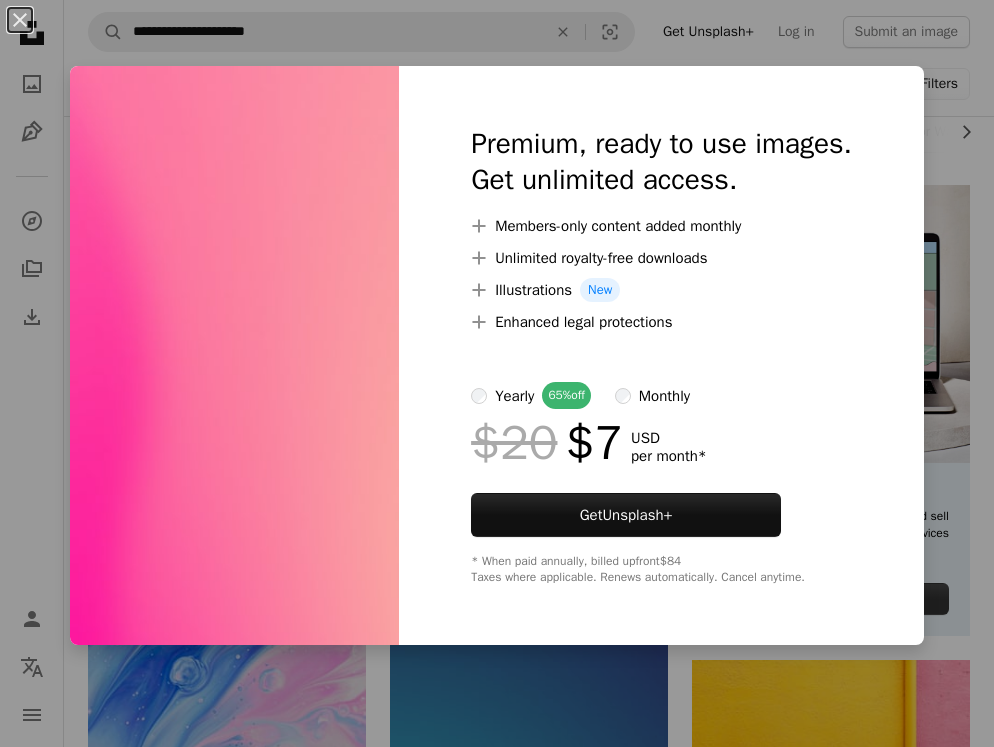 click on "An X shape Premium, ready to use images. Get unlimited access. A plus sign Members-only content added monthly A plus sign Unlimited royalty-free downloads A plus sign Illustrations  New A plus sign Enhanced legal protections yearly 65%  off monthly $20   $7 USD per month * Get  Unsplash+ * When paid annually, billed upfront  $84 Taxes where applicable. Renews automatically. Cancel anytime." at bounding box center [497, 373] 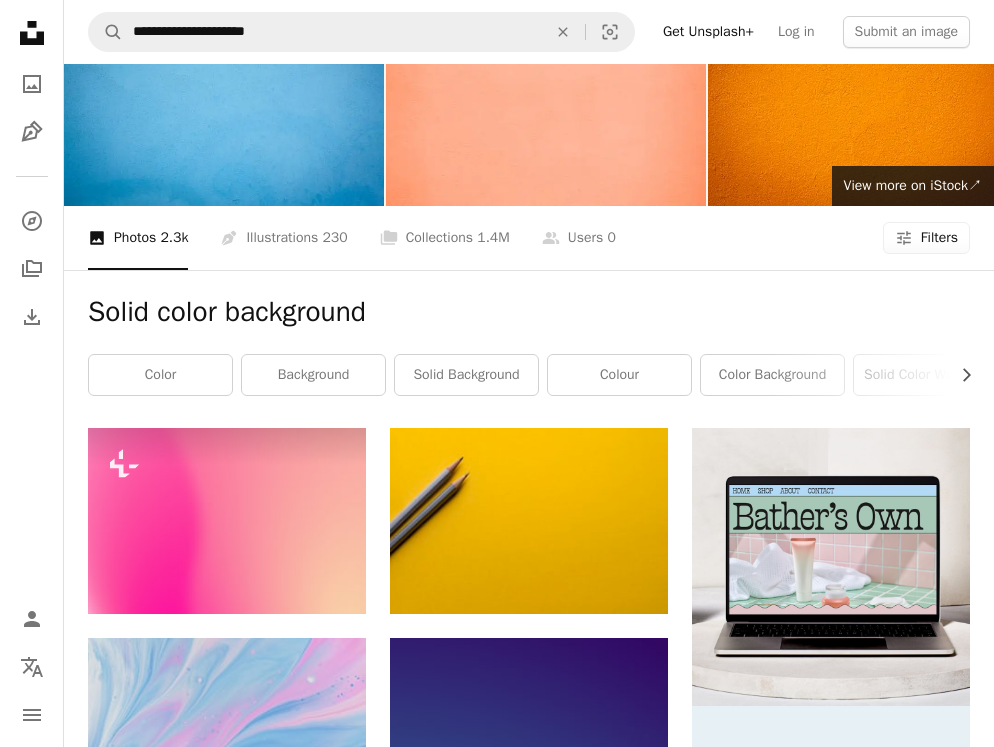 scroll, scrollTop: 0, scrollLeft: 0, axis: both 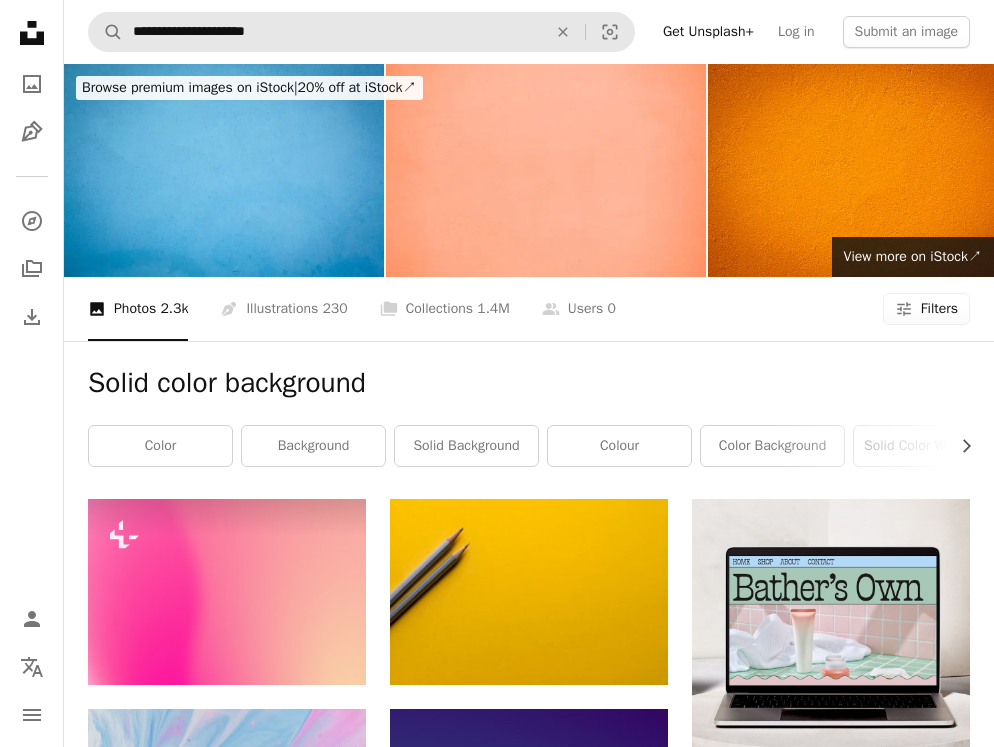 drag, startPoint x: 243, startPoint y: 590, endPoint x: 349, endPoint y: 22, distance: 577.8062 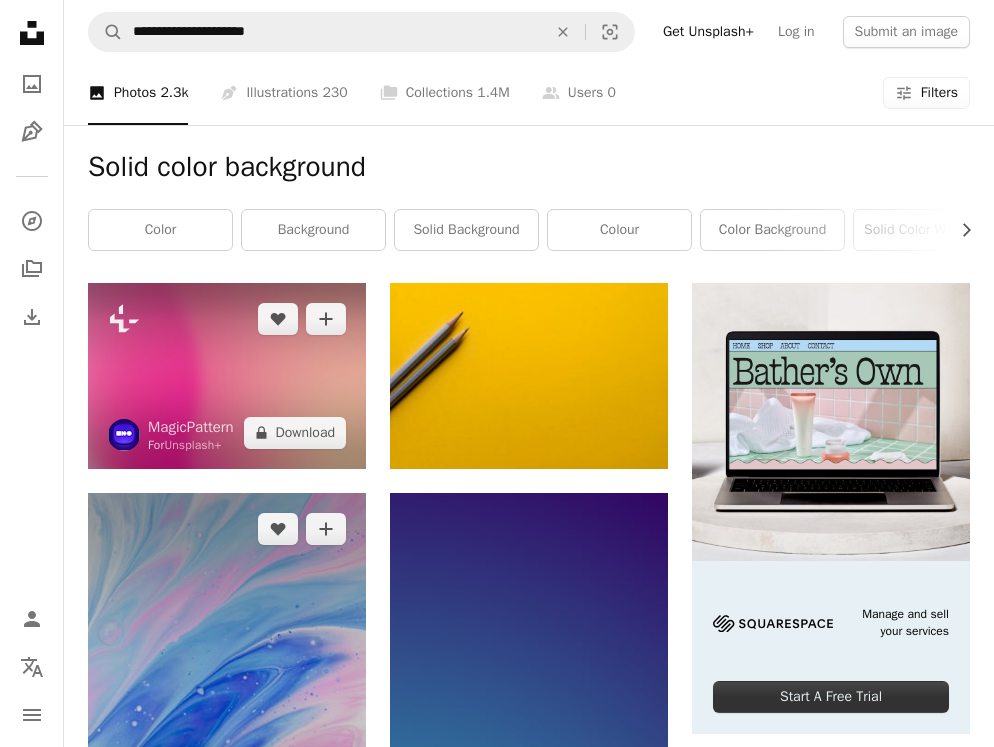 scroll, scrollTop: 193, scrollLeft: 0, axis: vertical 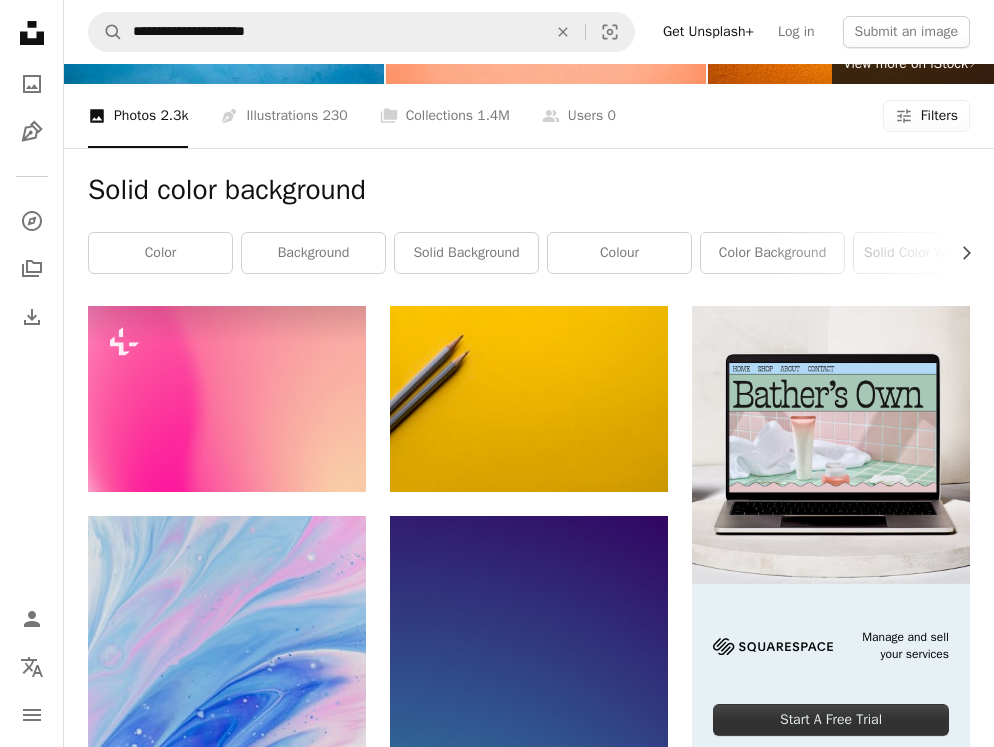 click on "Solid color background Chevron right color background solid background colour color background solid color wallpaper one color wallpaper solid color plain colour texture colorful" at bounding box center (529, 227) 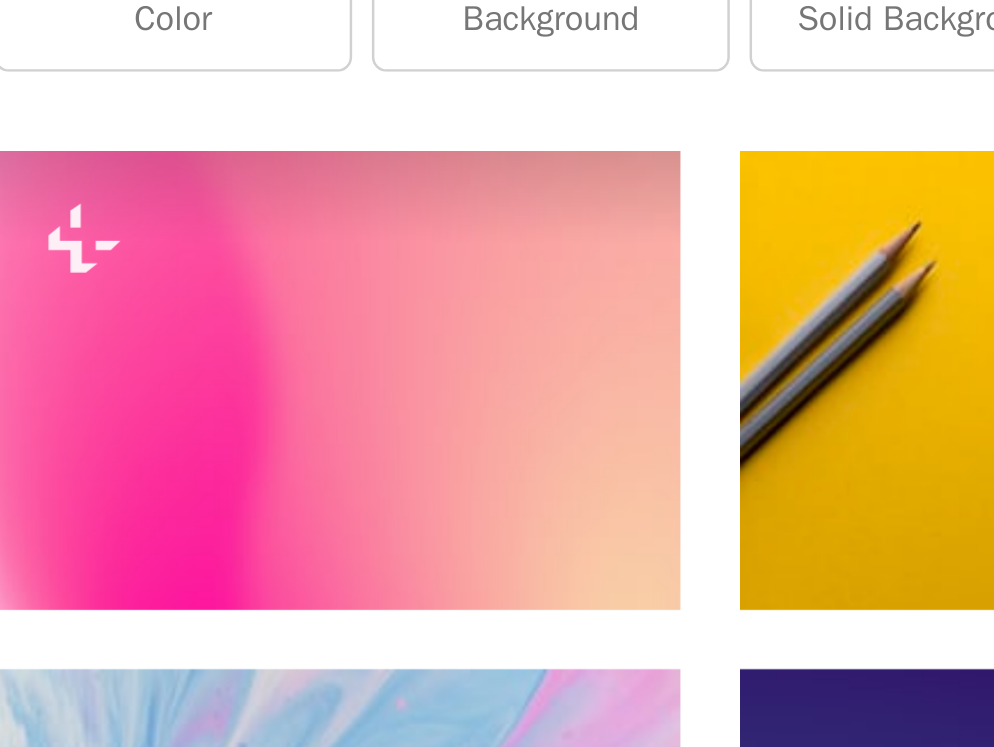 drag, startPoint x: 254, startPoint y: 286, endPoint x: 293, endPoint y: 283, distance: 39.115215 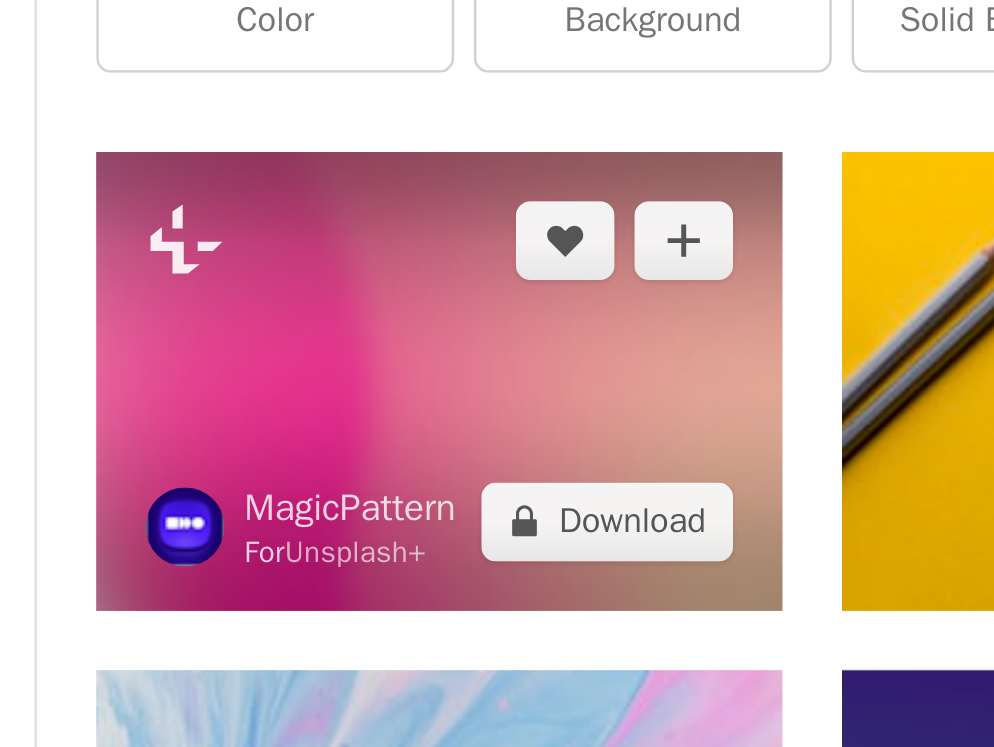 click at bounding box center (227, 398) 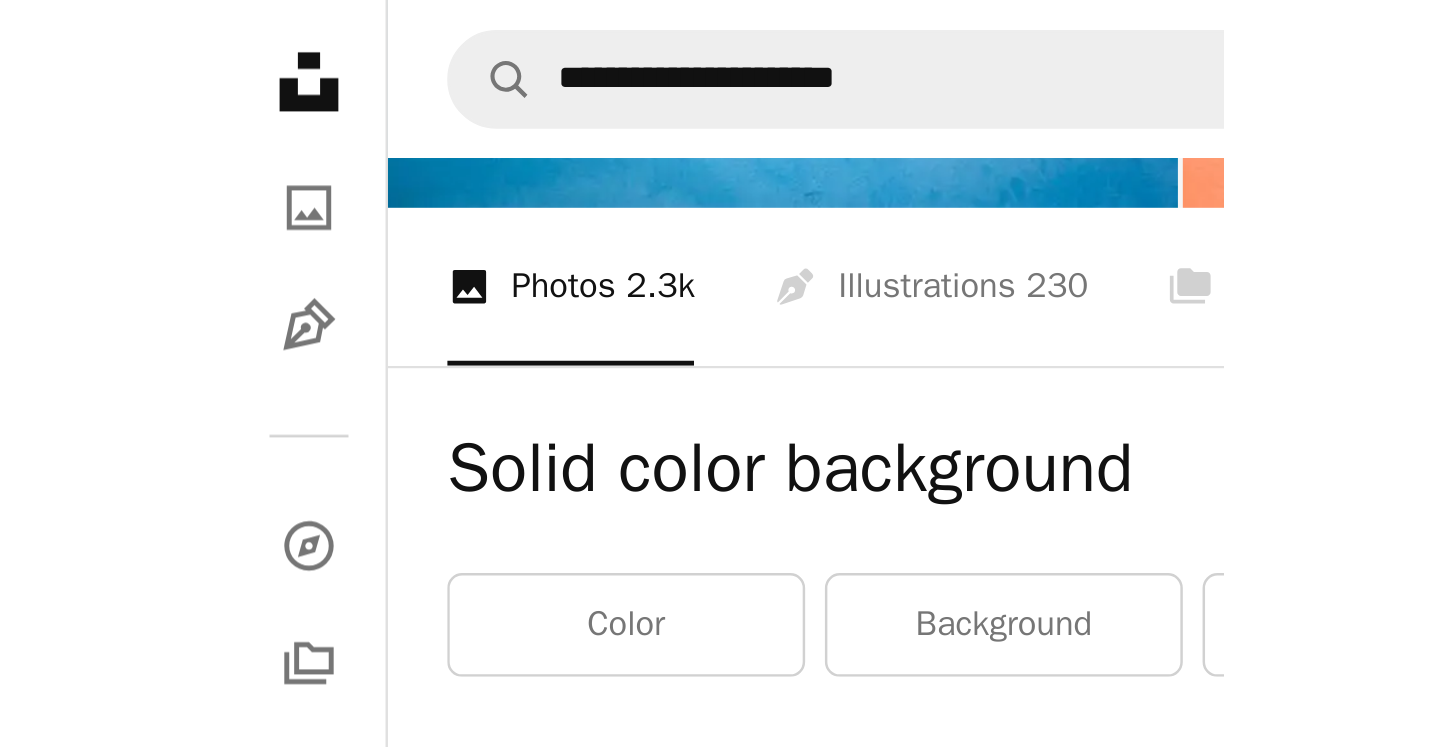 scroll, scrollTop: 140, scrollLeft: 0, axis: vertical 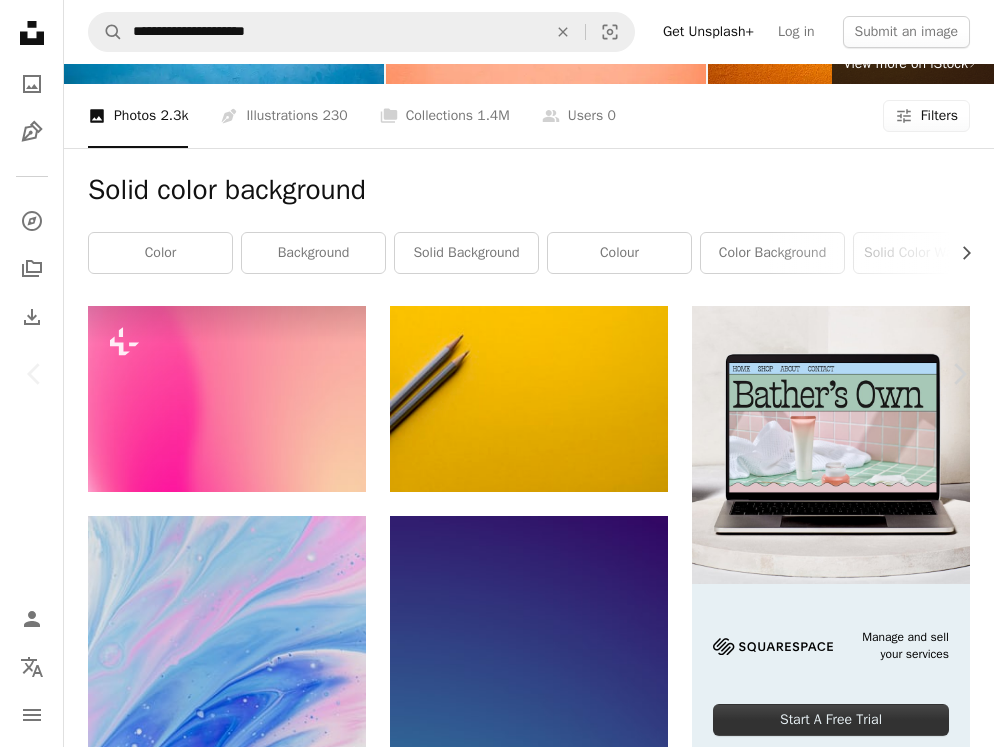 click on "An X shape" at bounding box center (20, 20) 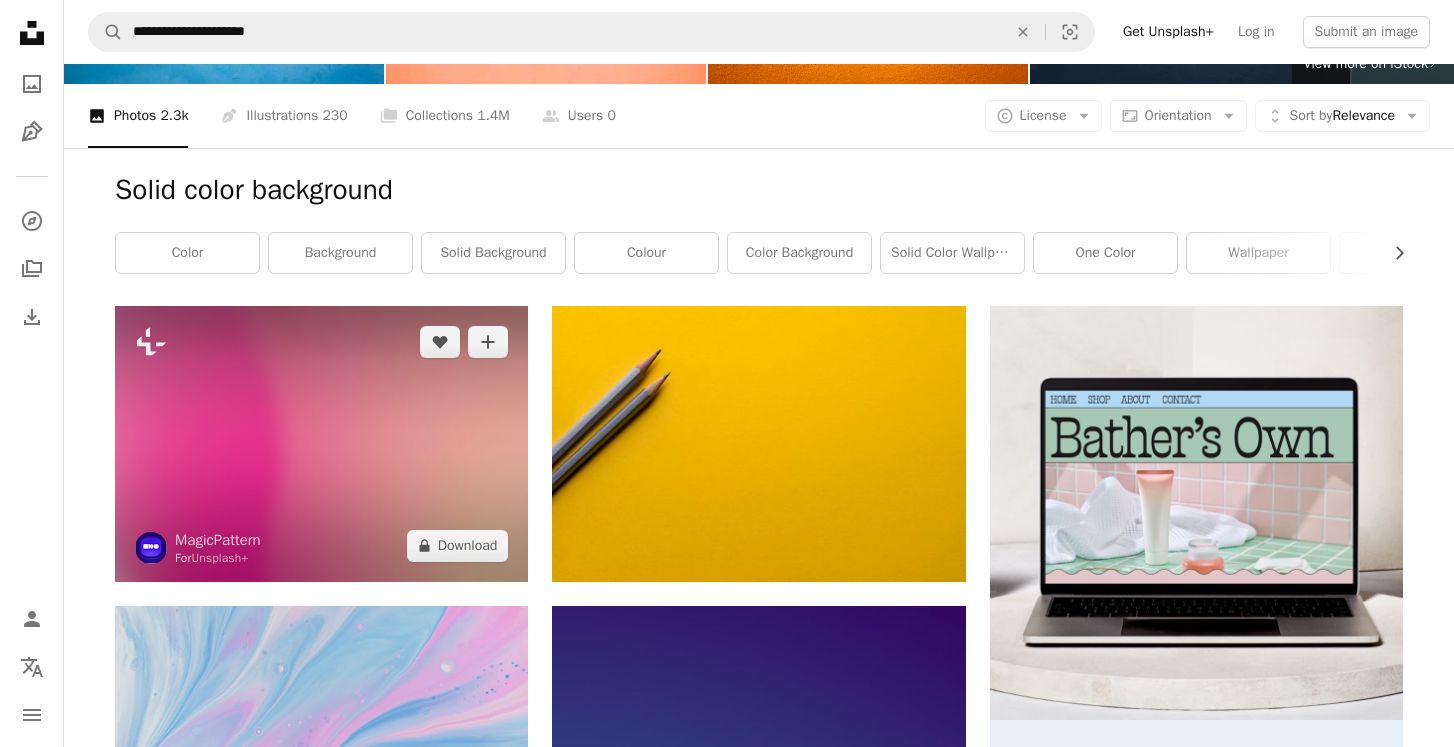 click at bounding box center (321, 443) 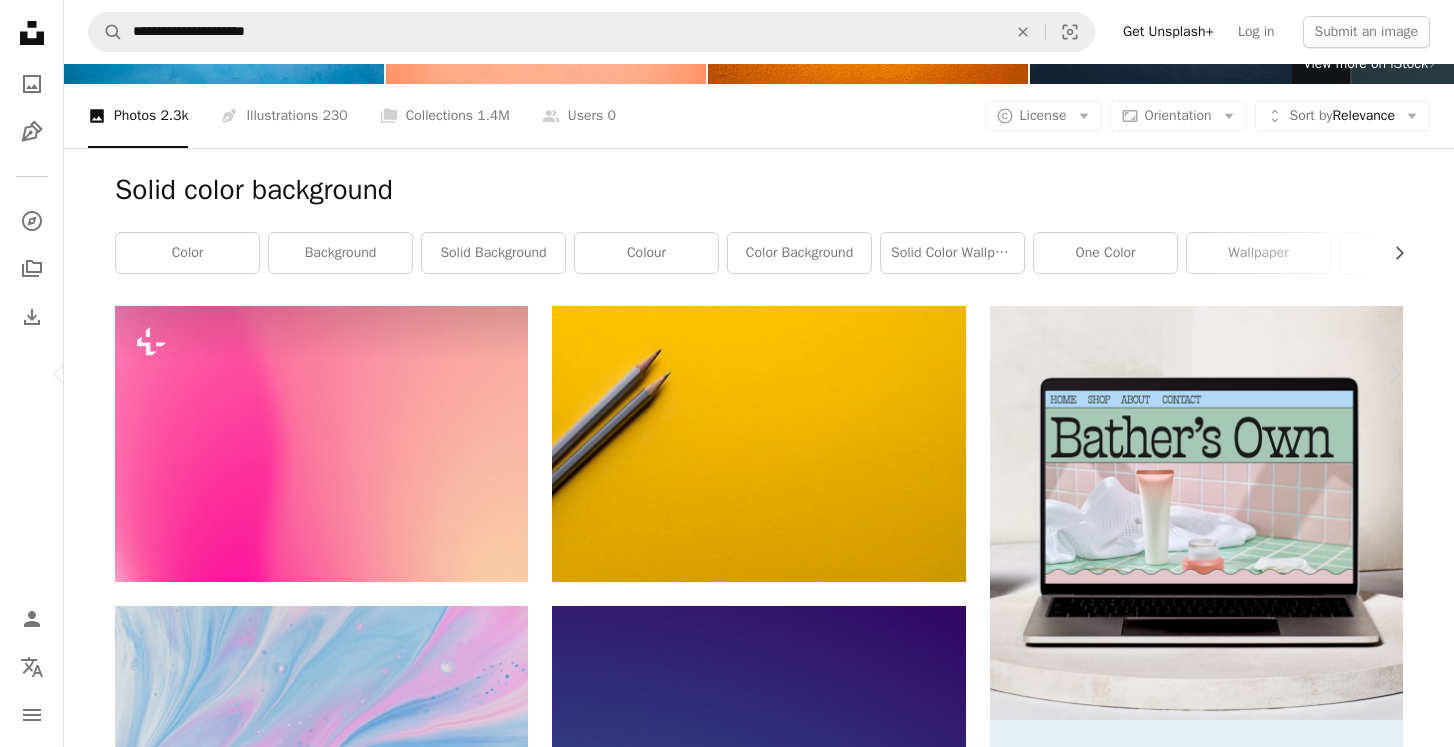 click on "A plus sign" 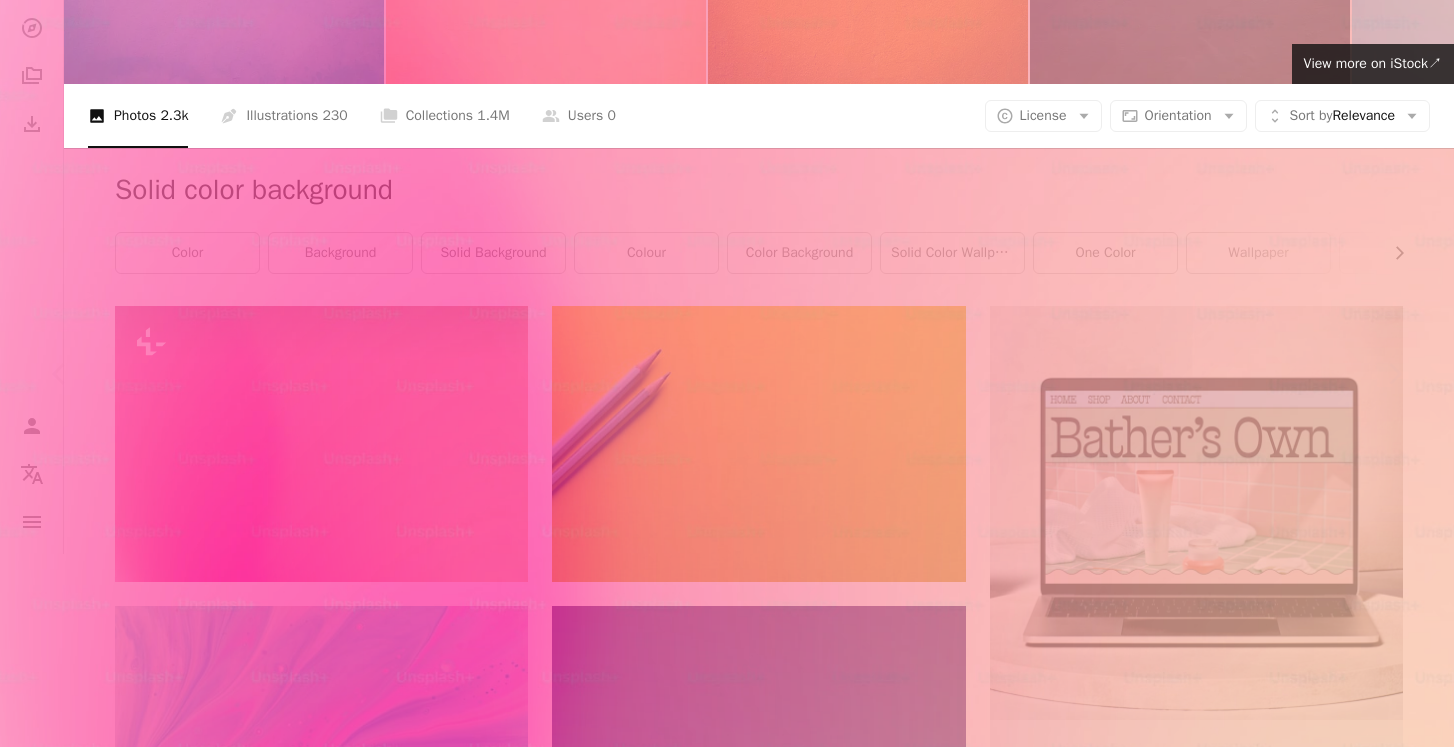 scroll, scrollTop: 111, scrollLeft: 0, axis: vertical 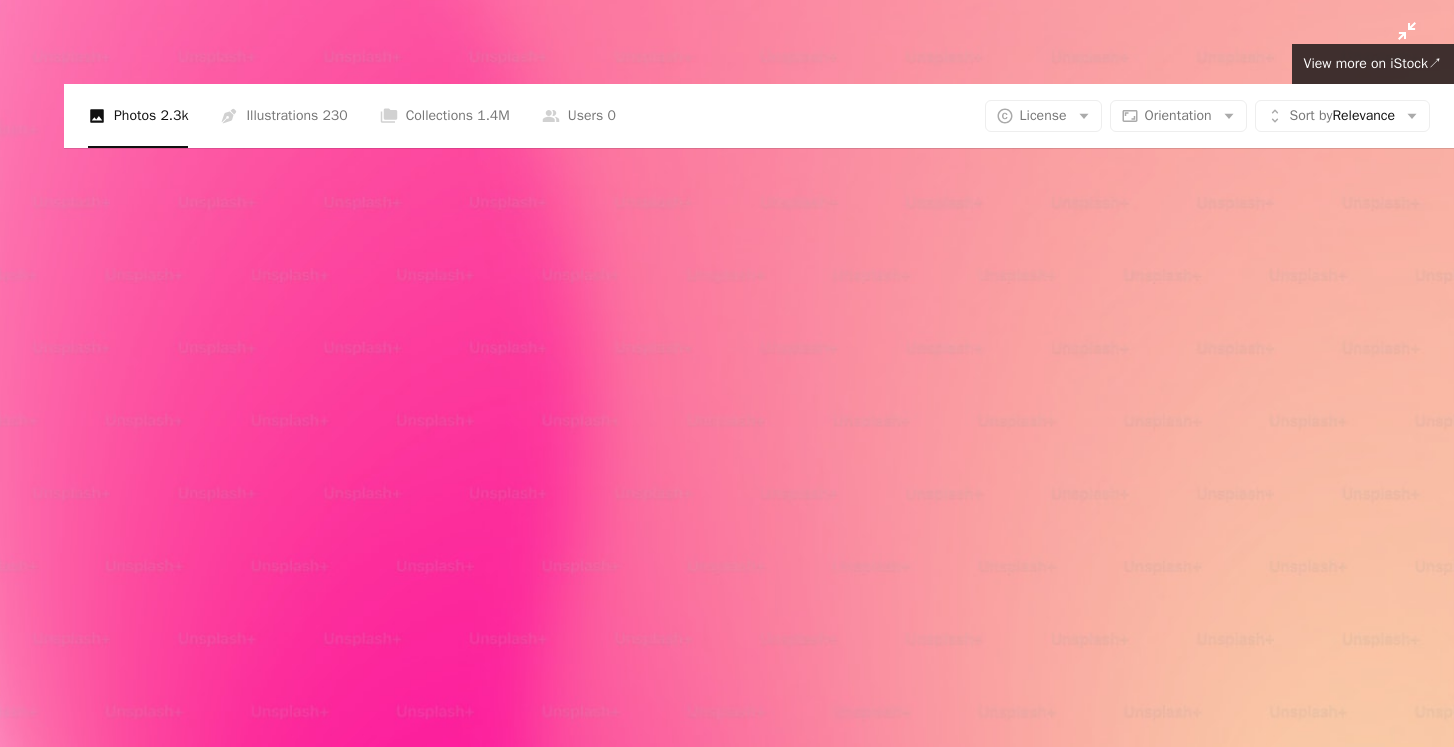 click at bounding box center [727, 373] 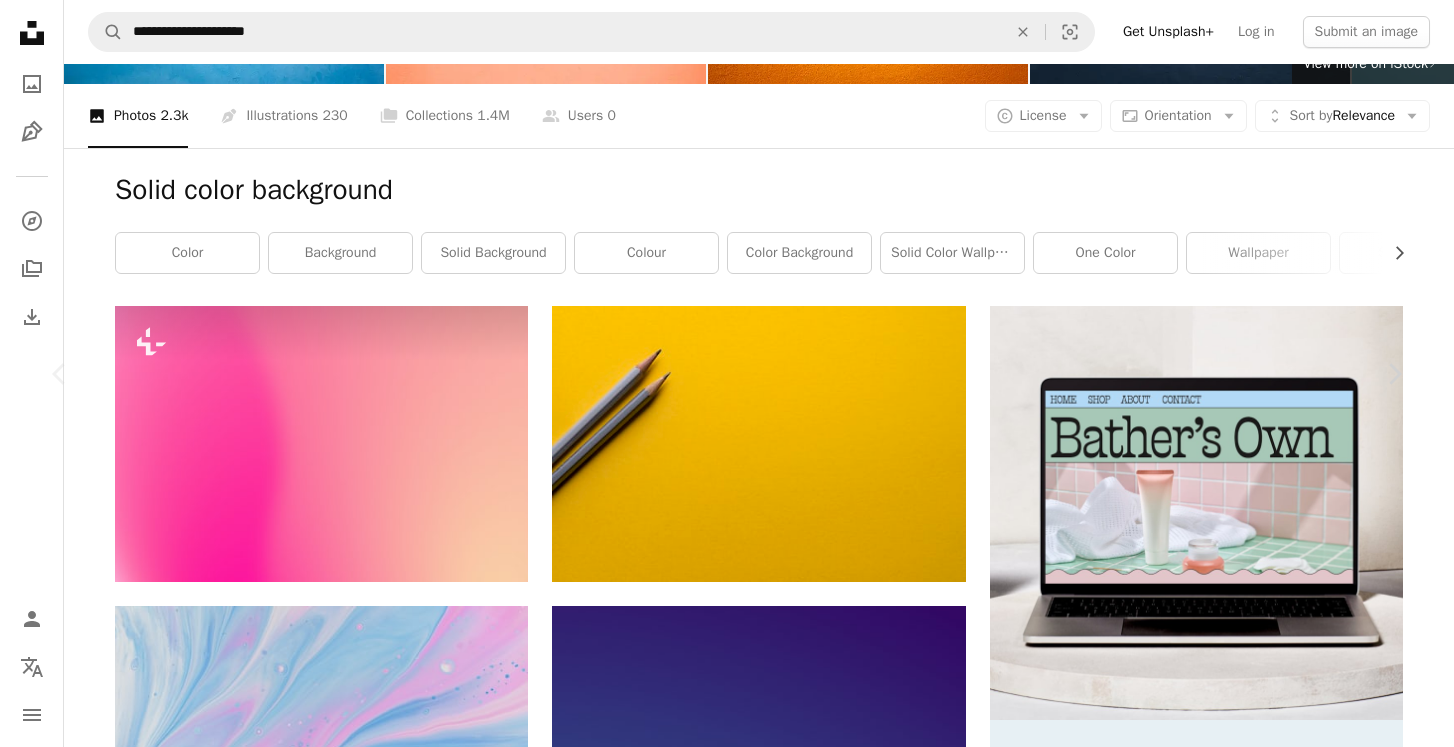 scroll, scrollTop: 2737, scrollLeft: 0, axis: vertical 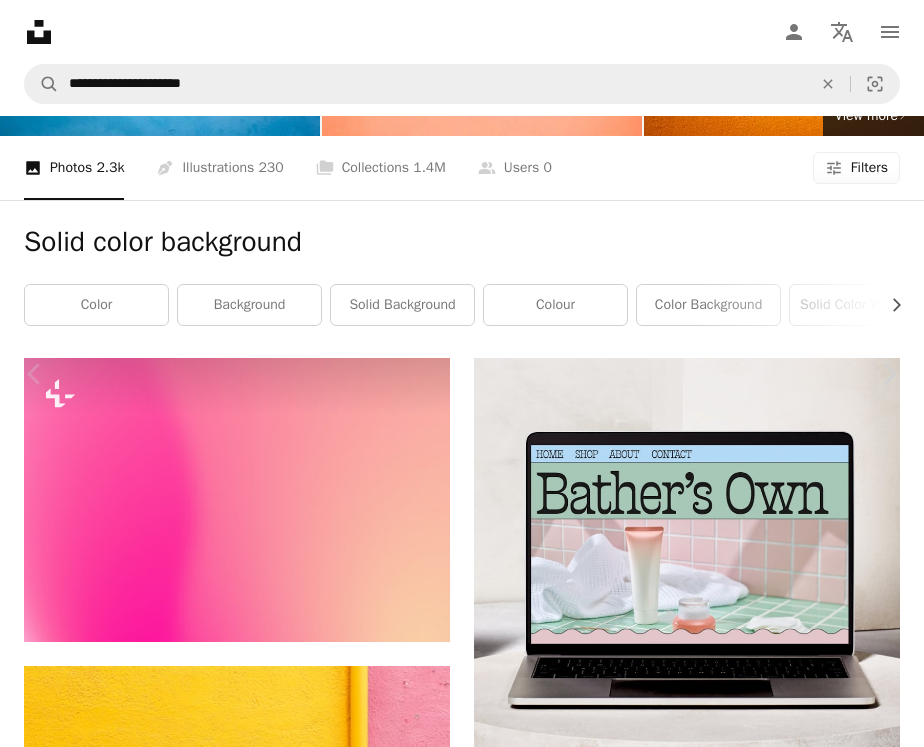 click on "An X shape Chevron left Chevron right MagicPattern For Unsplash+ A heart A plus sign Edit image Plus sign for Unsplash+ A lock Download Zoom in A forward-right arrow Share More Actions Calendar outlined Published on October 4, 2022 Safety Licensed under the Unsplash+ License wallpaper background abstract gradient pink gradient background 3d render digital image render gradients shapes blank background solid color digital background pink gradient metaverse colour background ombre HD Wallpapers From this series Chevron right Plus sign for Unsplash+ Plus sign for Unsplash+ Plus sign for Unsplash+ Plus sign for Unsplash+ Plus sign for Unsplash+ Related images Plus sign for Unsplash+ A heart A plus sign [FIRST] [LAST] For Unsplash+ A lock Download Plus sign for Unsplash+ A heart A plus sign [FIRST] [LAST] For Unsplash+ A lock Download Plus sign for Unsplash+ A heart A plus sign [FIRST] [LAST] For Unsplash+ A lock Download Plus sign for Unsplash+ A heart A plus sign [FIRST] [LAST] For Unsplash+" at bounding box center [462, 11120] 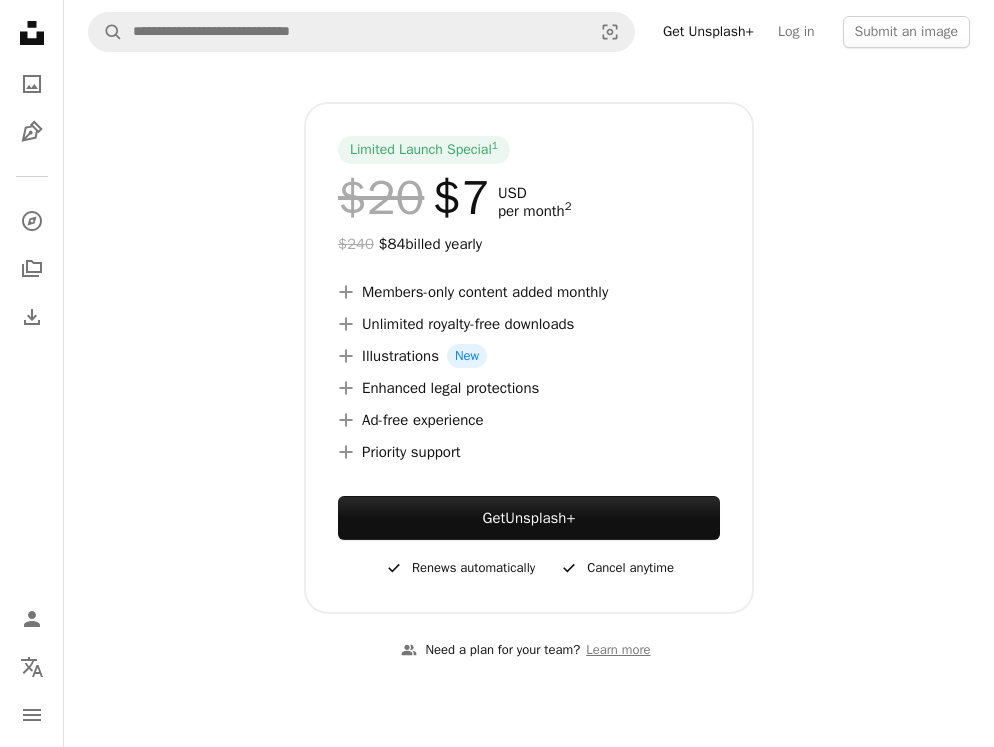 scroll, scrollTop: 433, scrollLeft: 0, axis: vertical 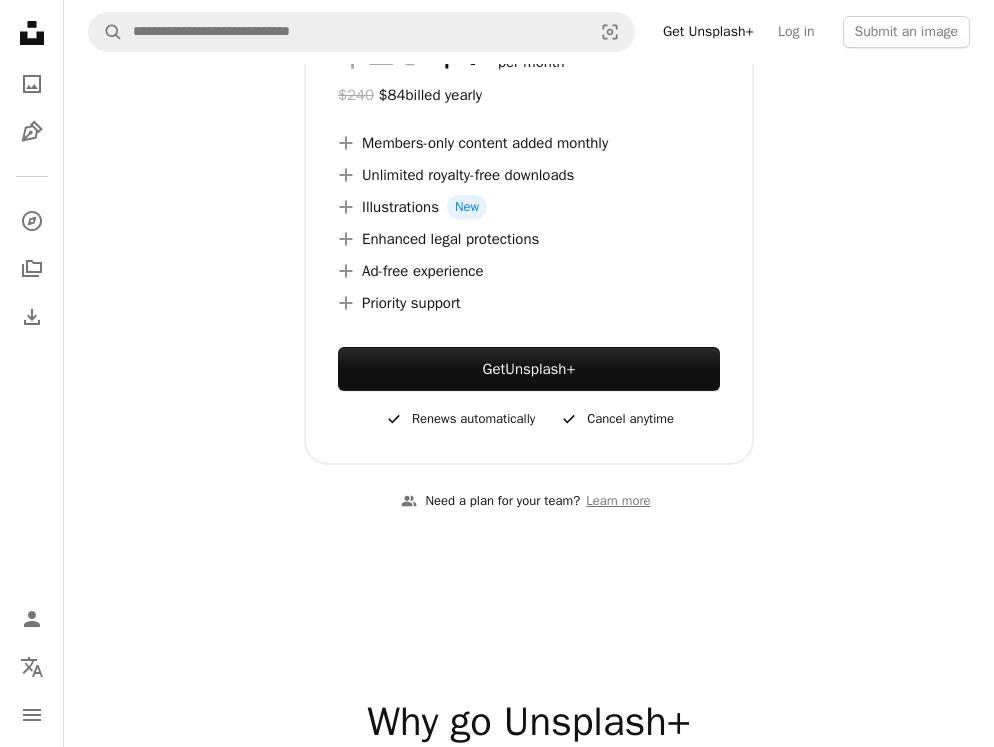 click 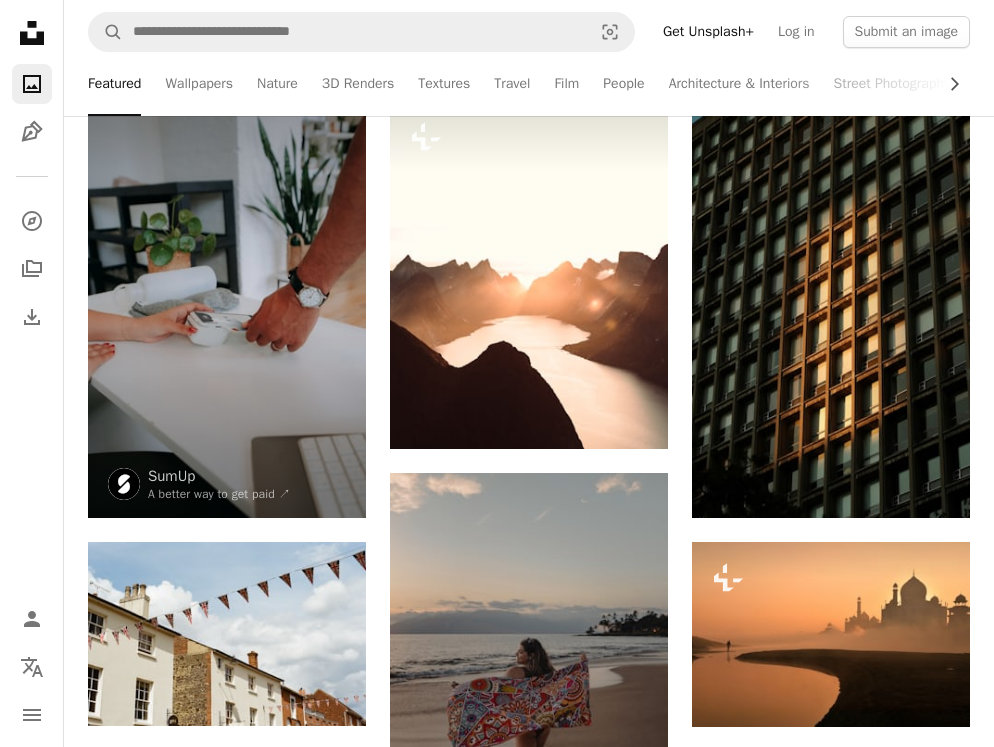 scroll, scrollTop: 0, scrollLeft: 0, axis: both 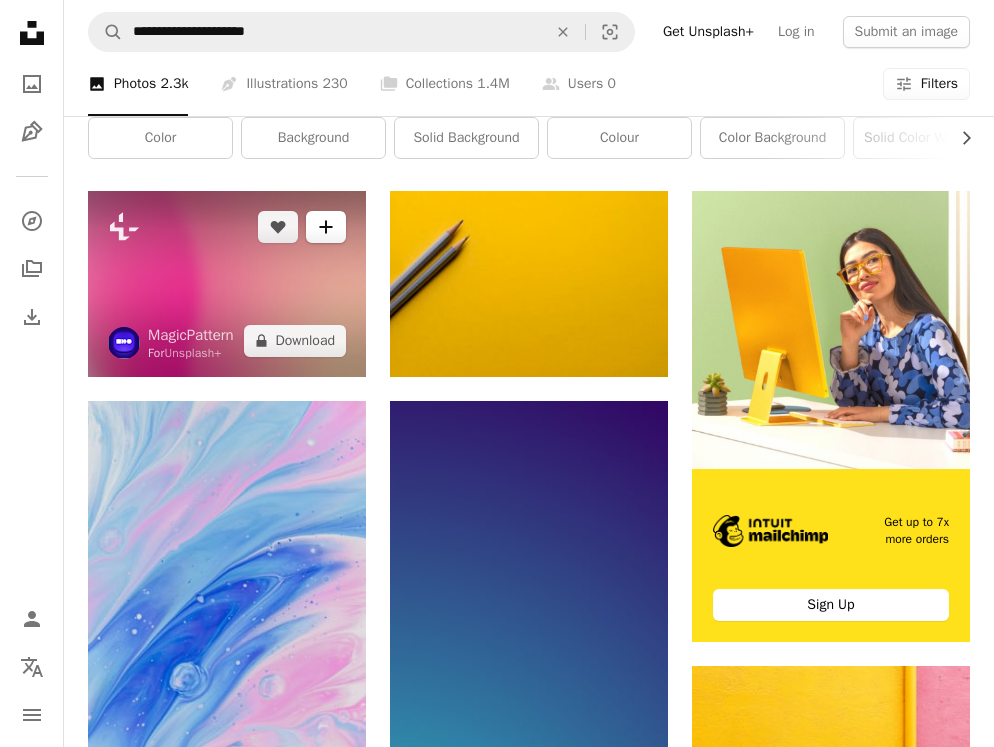 click on "A plus sign" at bounding box center (326, 227) 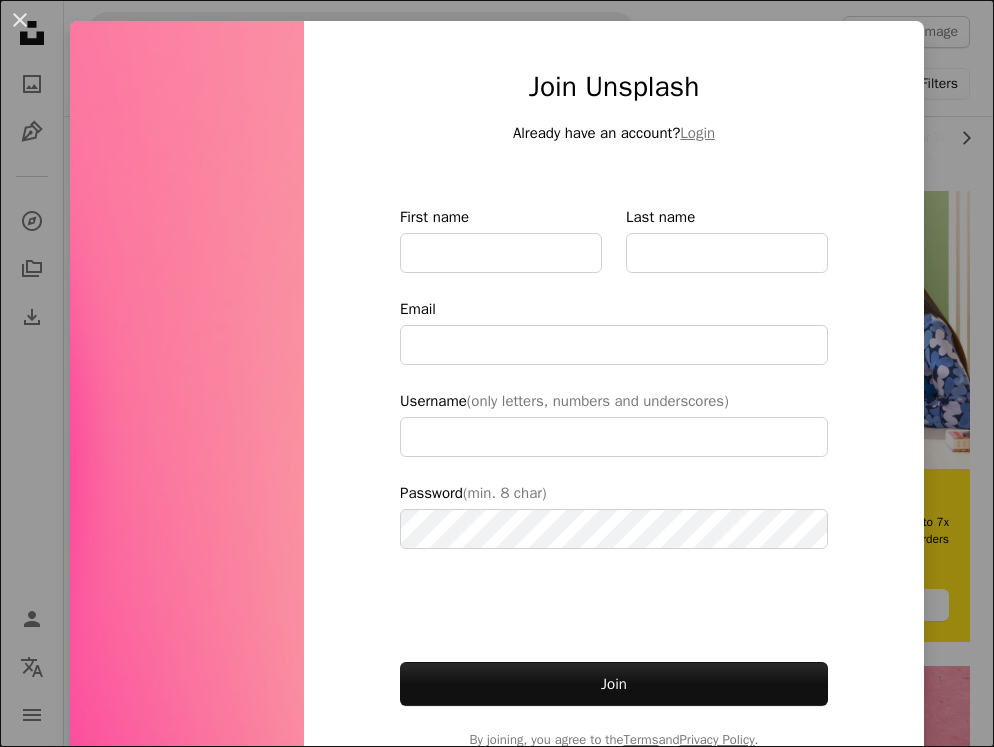 type on "**********" 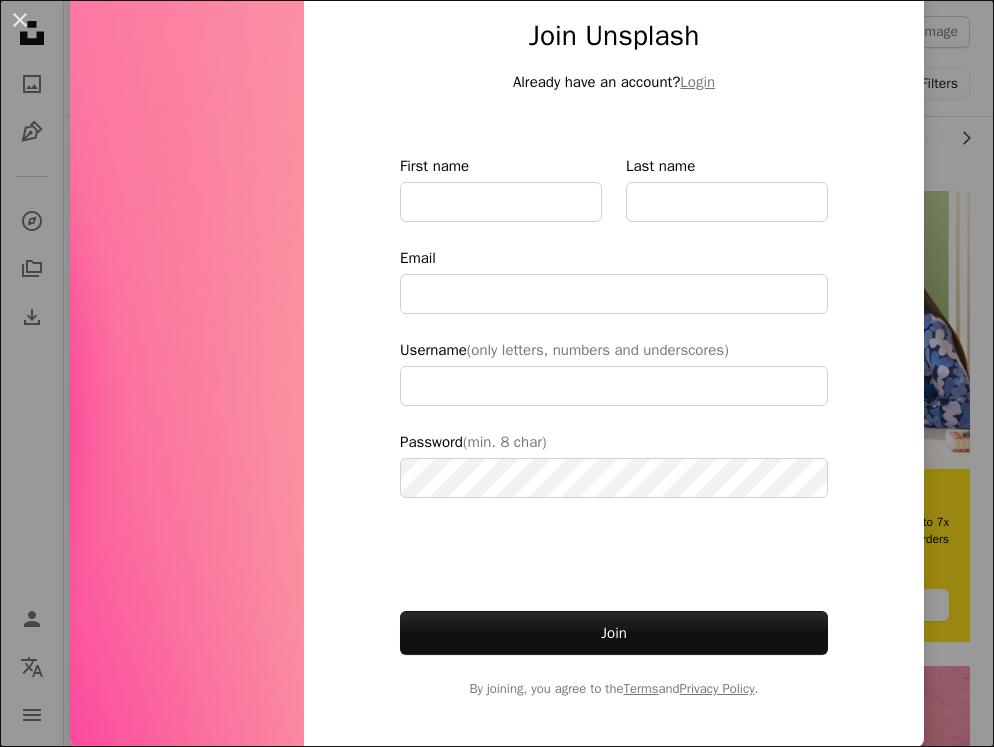scroll, scrollTop: 0, scrollLeft: 0, axis: both 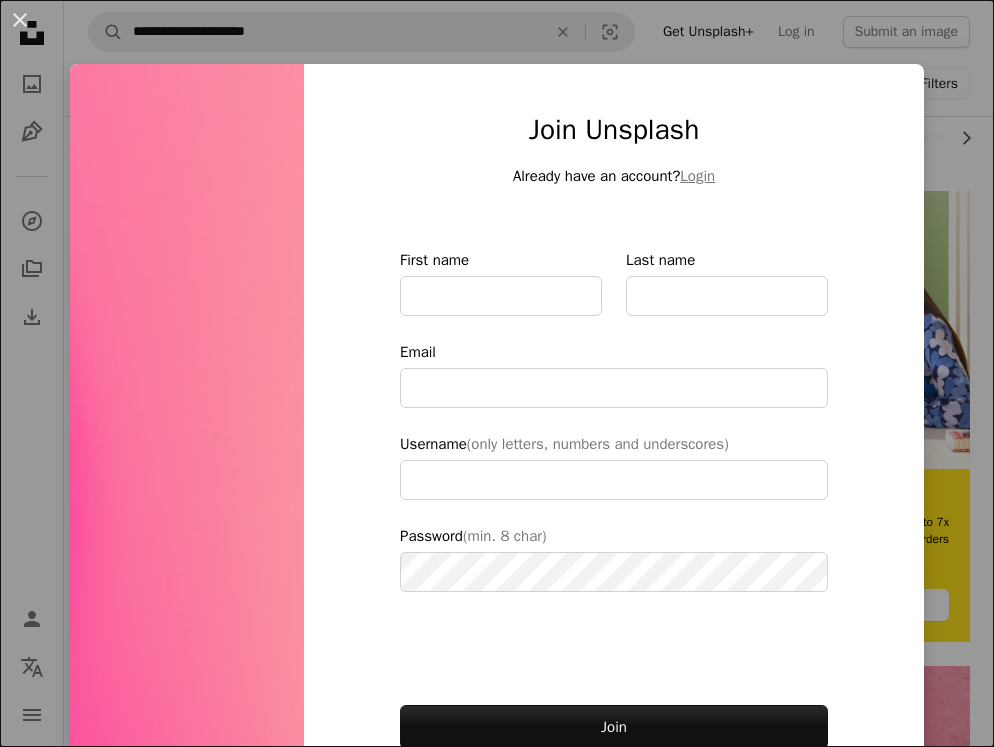 click on "An X shape Join Unsplash Already have an account?  Login First name Last name Email Username  (only letters, numbers and underscores) Password  (min. 8 char) Join By joining, you agree to the  Terms  and  Privacy Policy ." at bounding box center (497, 373) 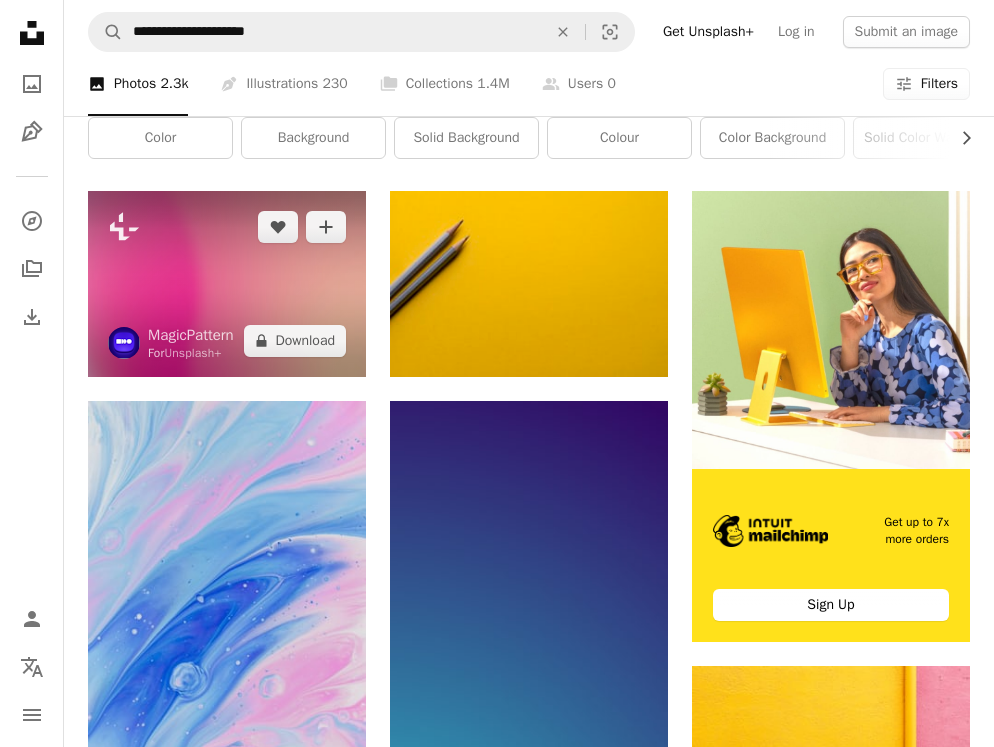 click at bounding box center [227, 283] 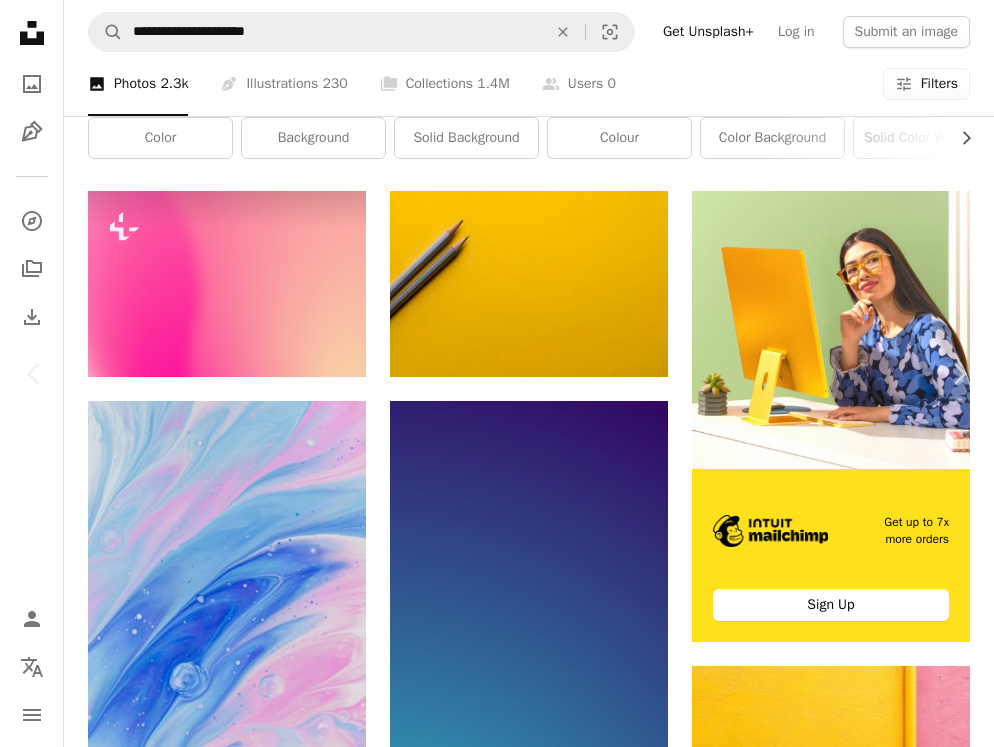 click on "MagicPattern For  Unsplash+ A heart A plus sign Edit image   Plus sign for Unsplash+ A lock   Download" at bounding box center [489, 3389] 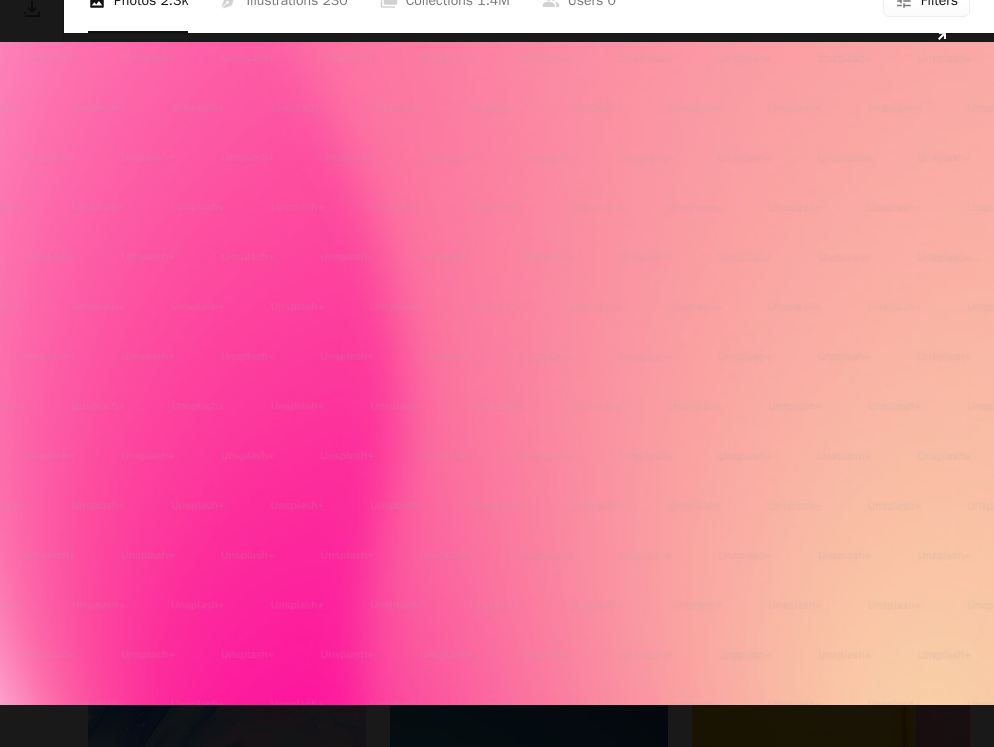 click at bounding box center [497, 373] 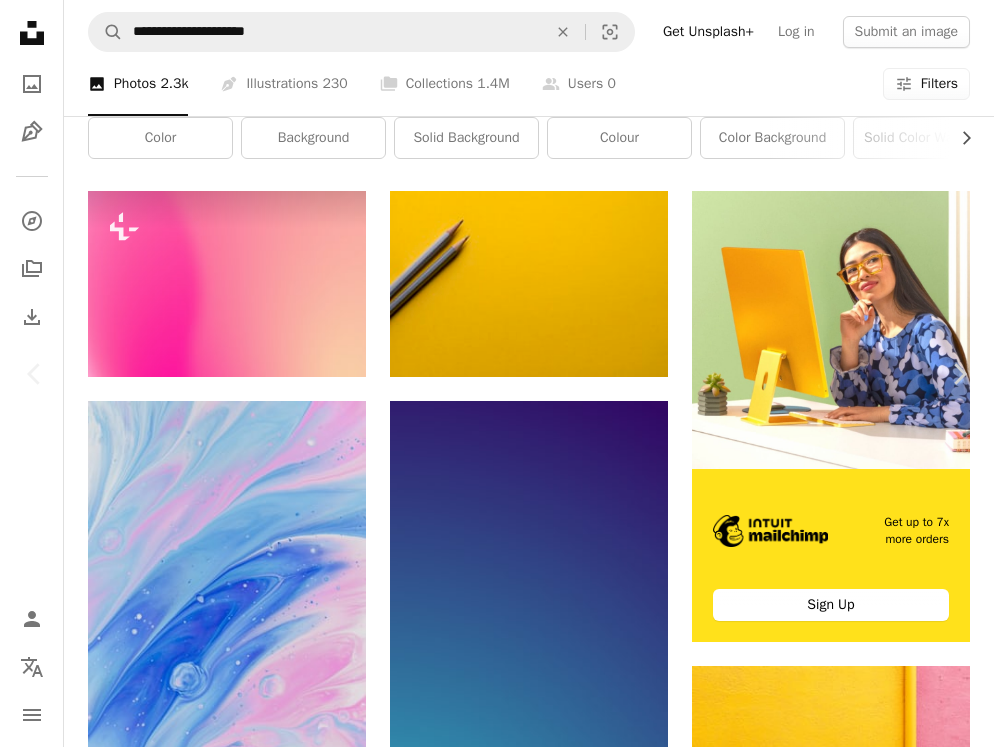 scroll, scrollTop: 0, scrollLeft: 0, axis: both 